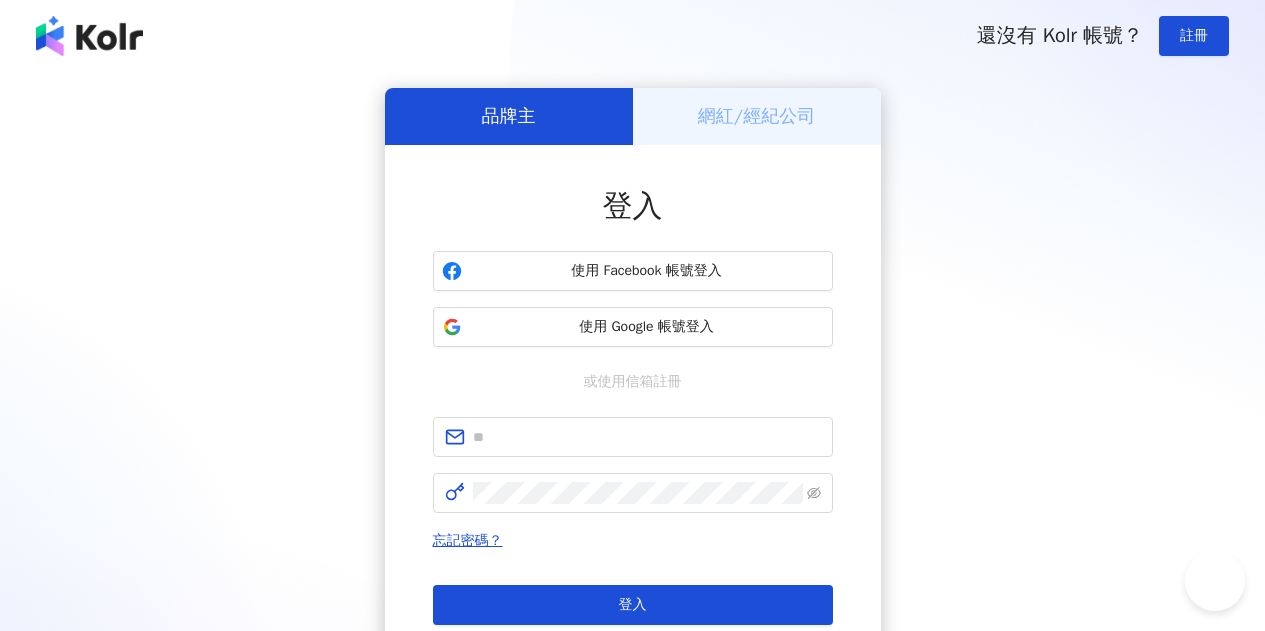 scroll, scrollTop: 0, scrollLeft: 0, axis: both 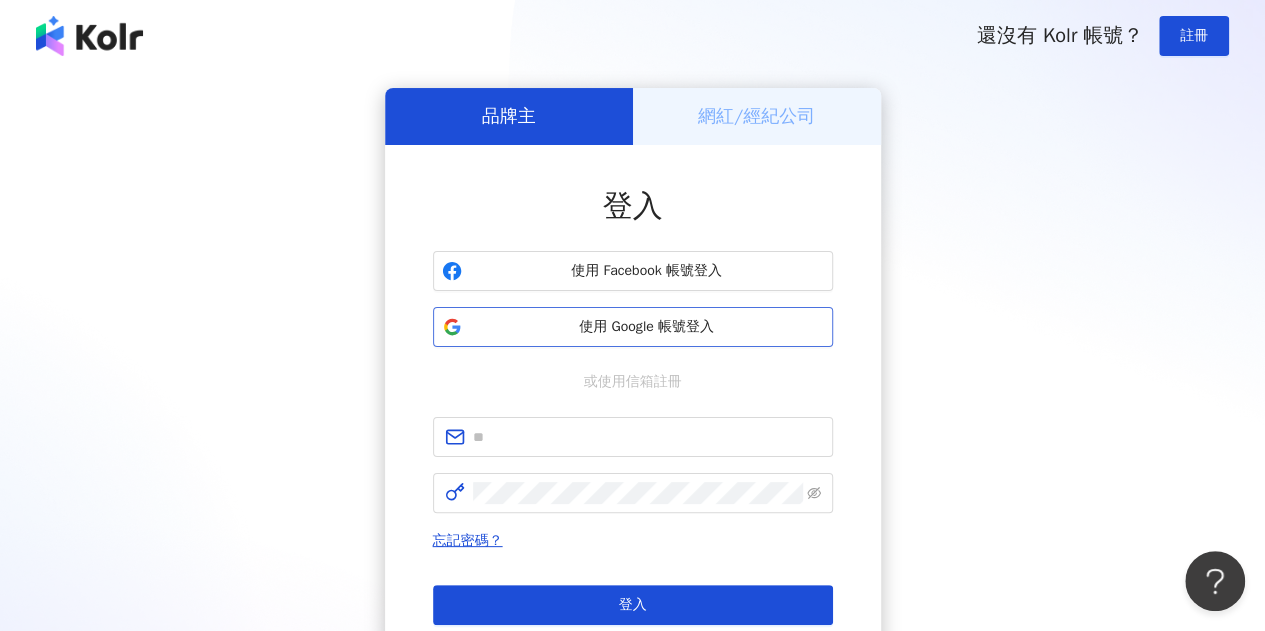 click on "使用 Google 帳號登入" at bounding box center (647, 327) 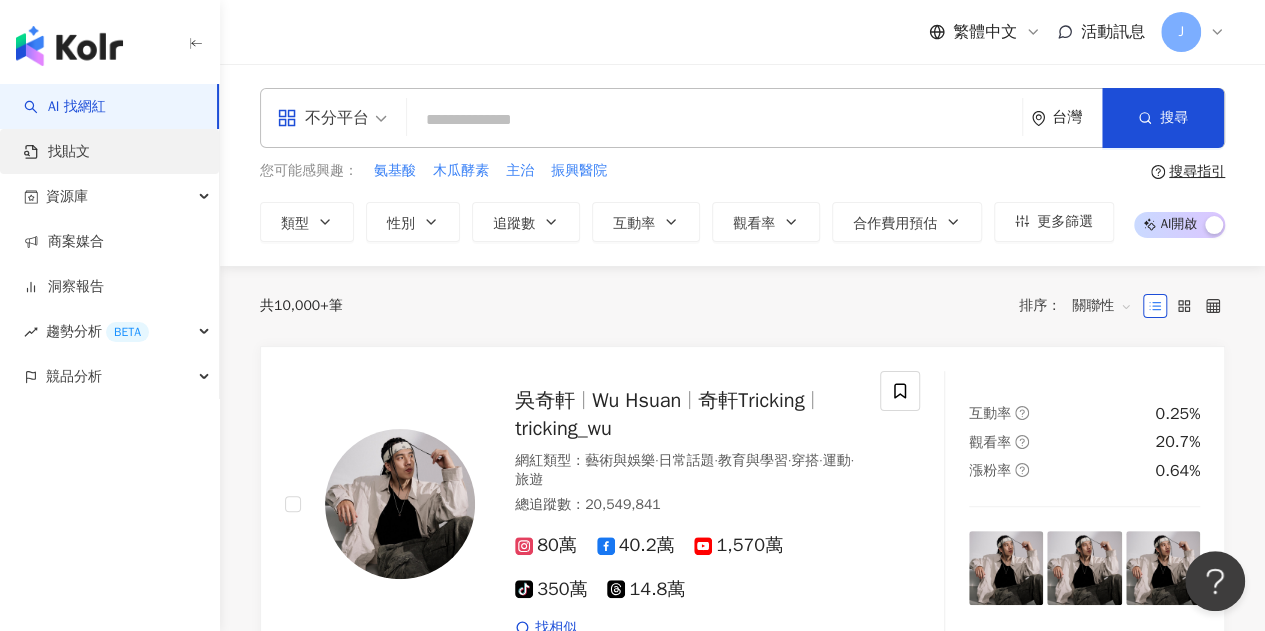 click on "找貼文" at bounding box center [57, 152] 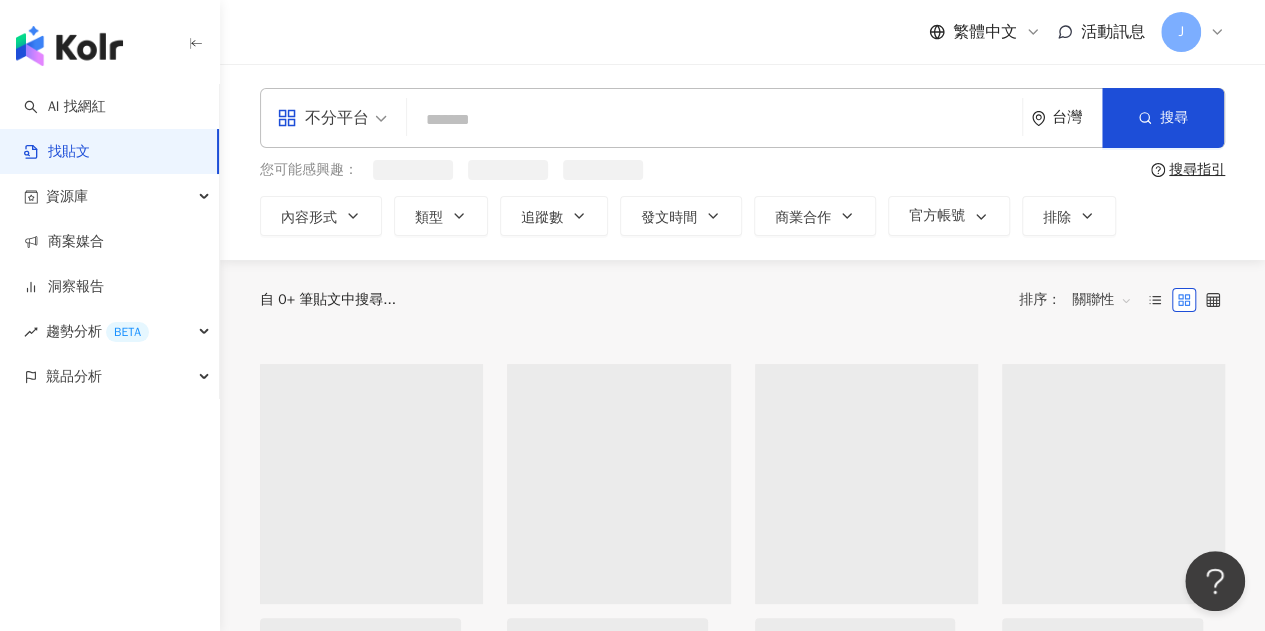 click at bounding box center (714, 119) 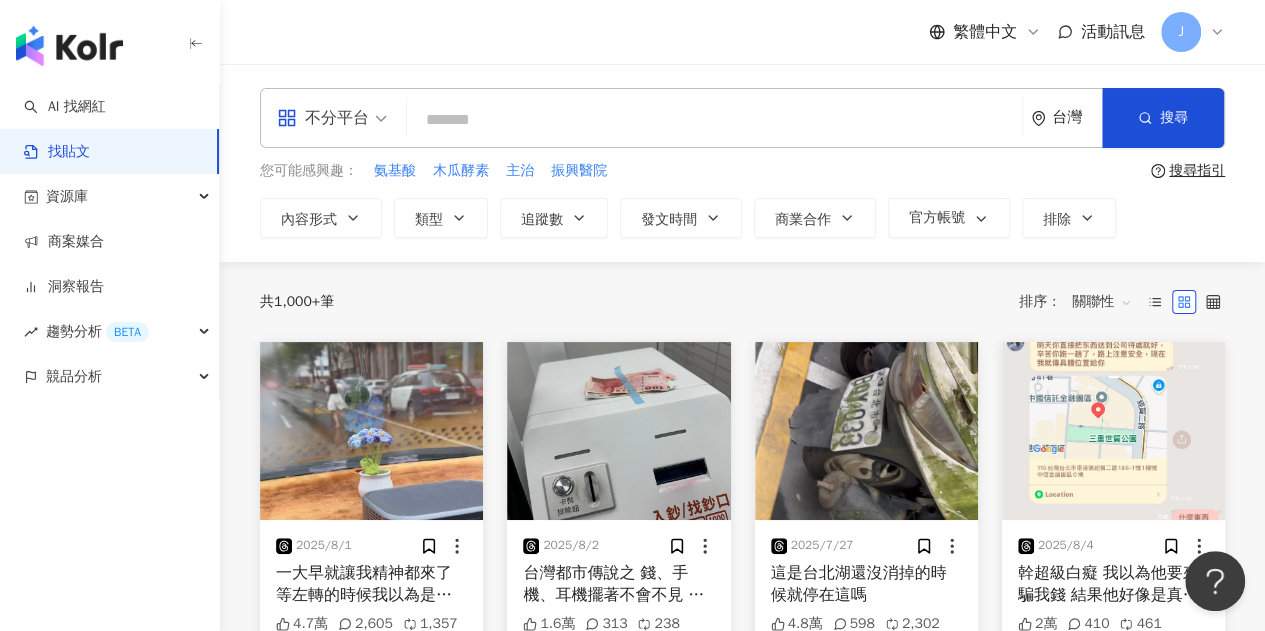 click on "不分平台 台灣 搜尋 您可能感興趣： 氨基酸  木瓜酵素  主治  振興醫院  搜尋指引 內容形式 類型 追蹤數 發文時間 商業合作 官方帳號  排除" at bounding box center [742, 163] 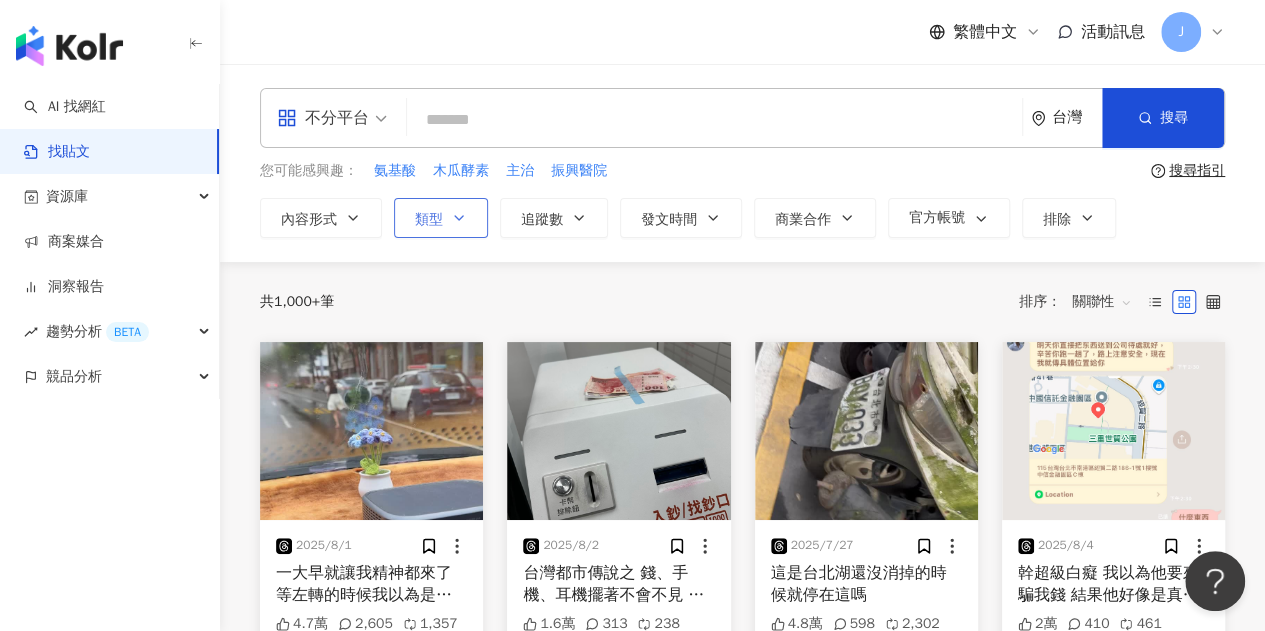 click on "類型" at bounding box center [441, 218] 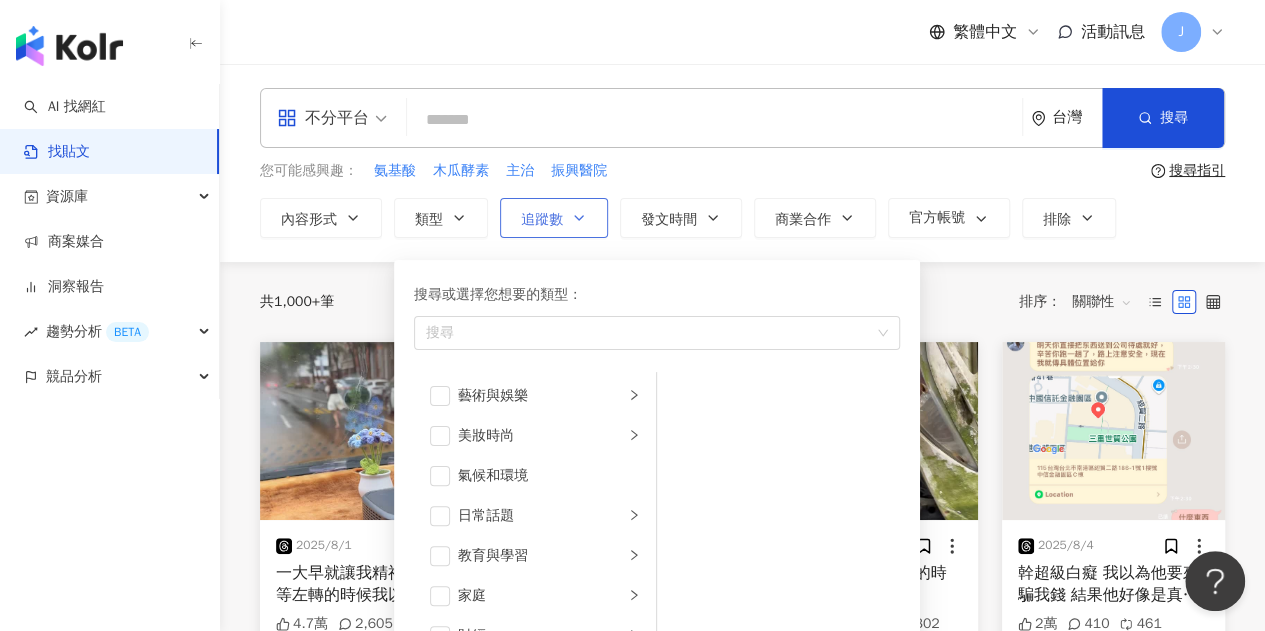 click on "追蹤數" at bounding box center (554, 218) 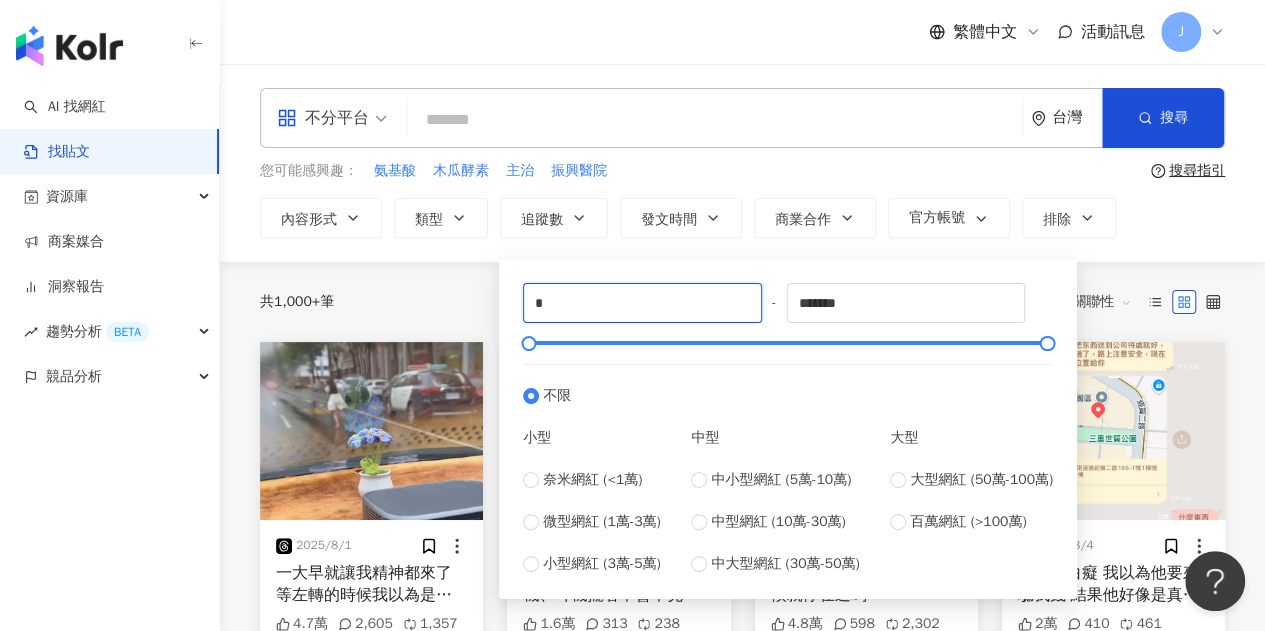drag, startPoint x: 568, startPoint y: 307, endPoint x: 471, endPoint y: 303, distance: 97.082436 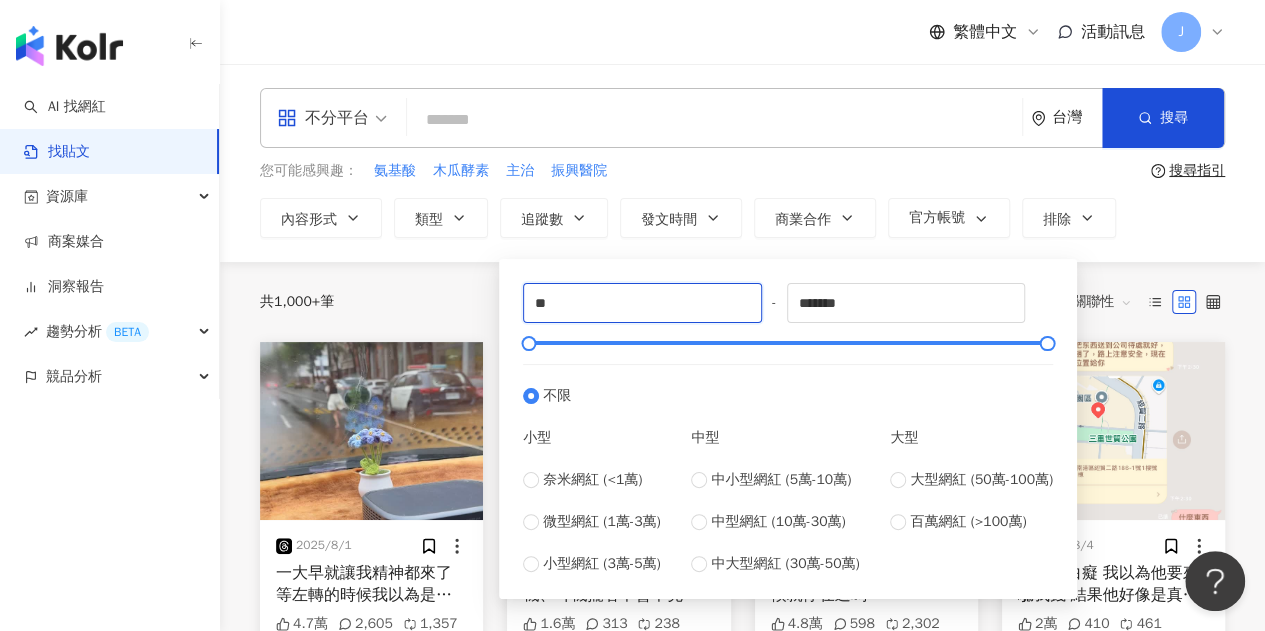 type on "*" 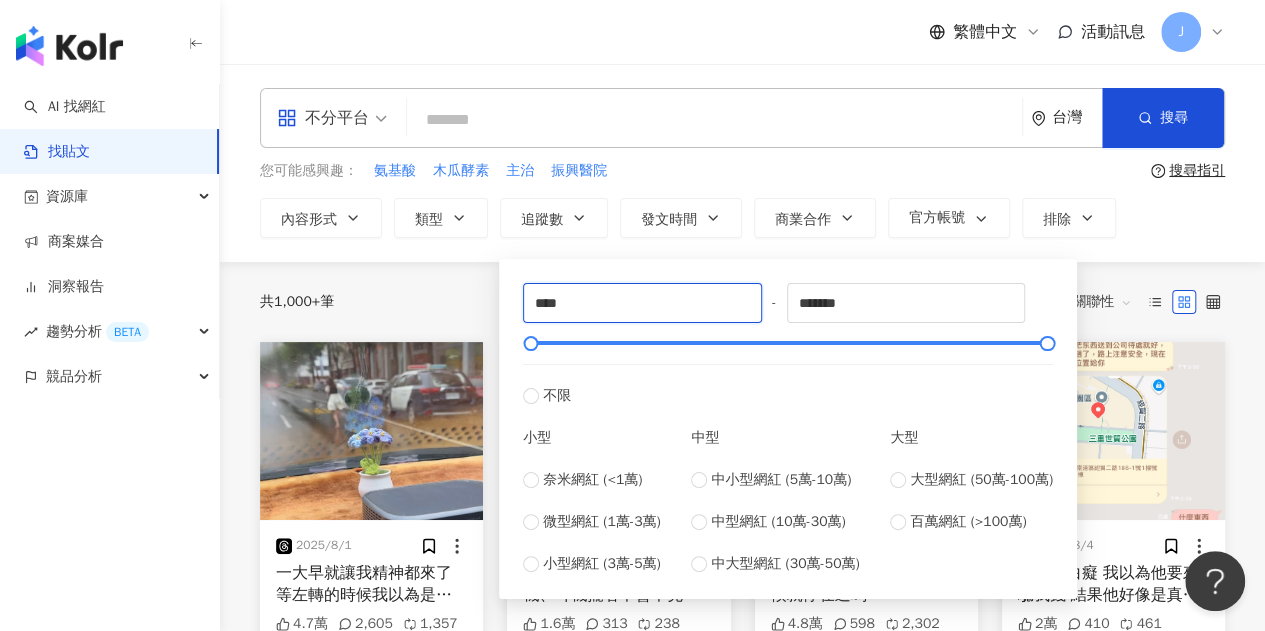 type on "****" 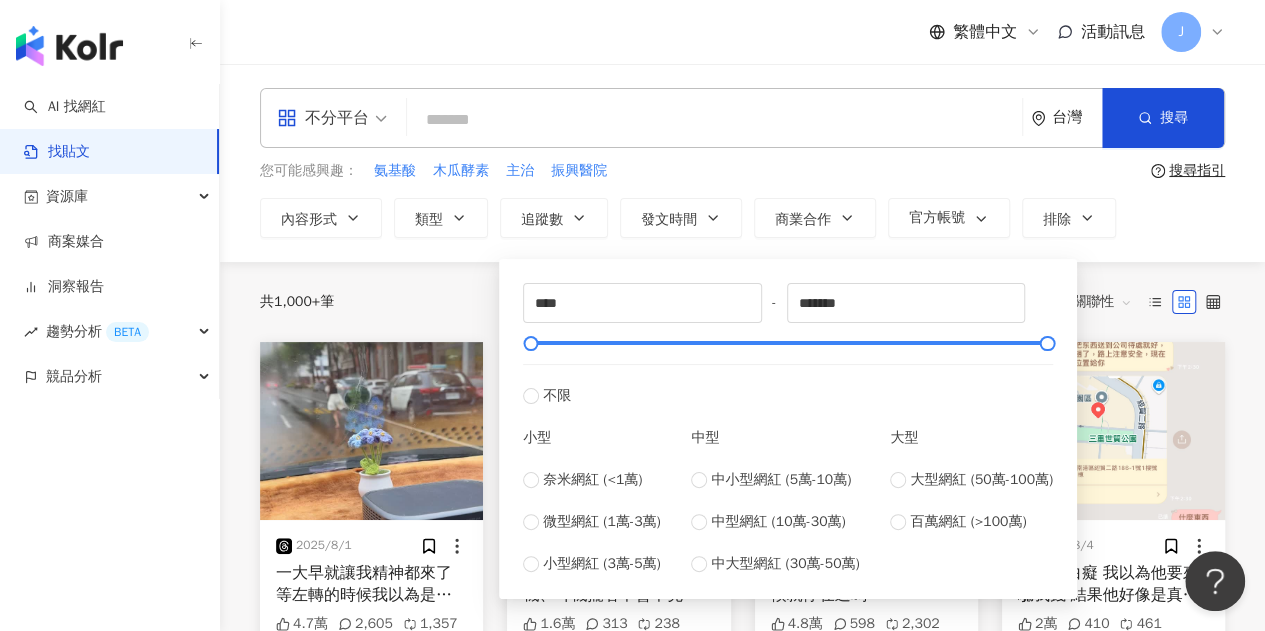 click at bounding box center [714, 119] 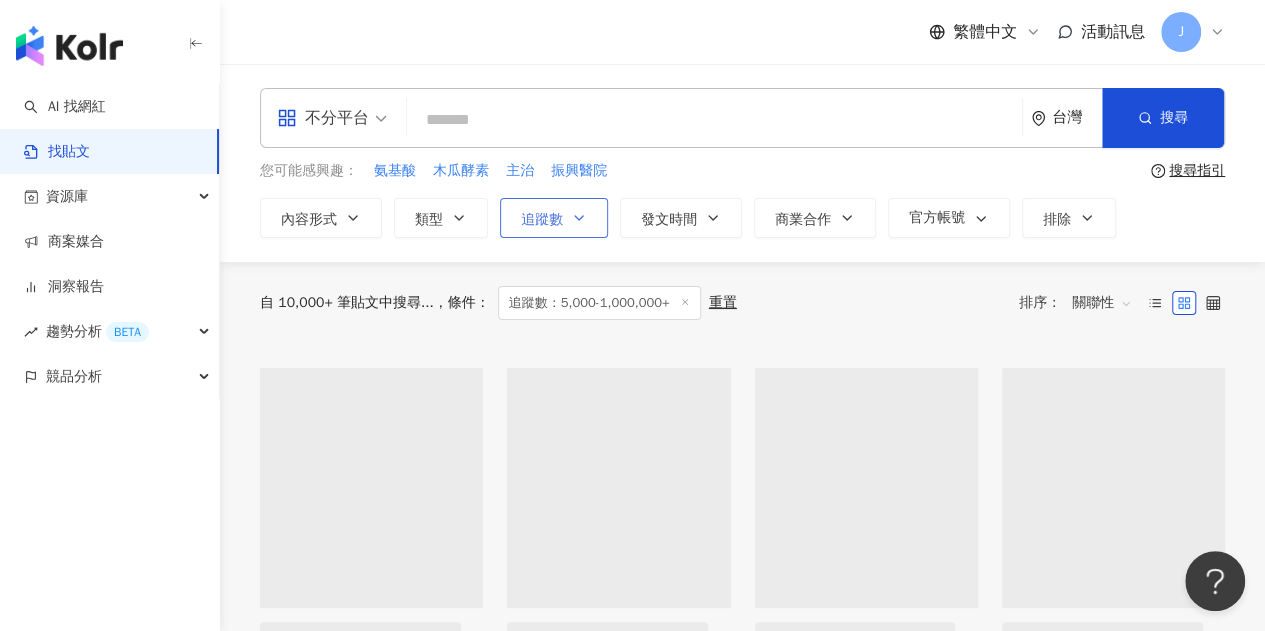 click on "追蹤數" at bounding box center [542, 220] 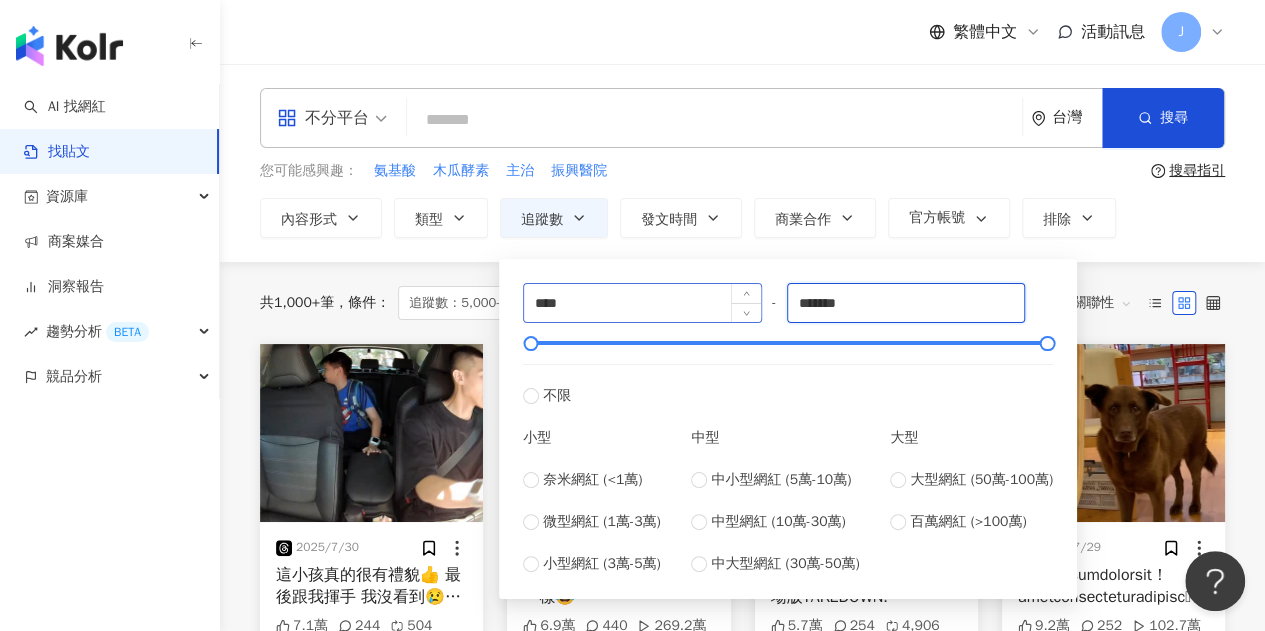 drag, startPoint x: 895, startPoint y: 303, endPoint x: 715, endPoint y: 310, distance: 180.13606 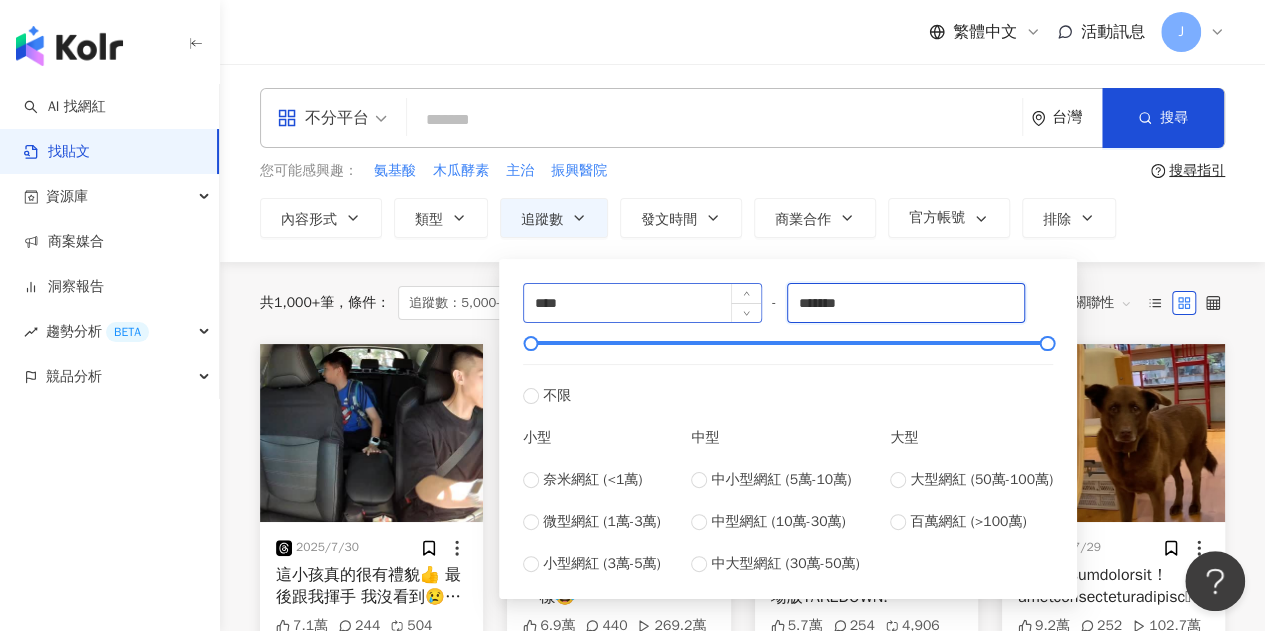 click on "****  -  ******* 不限 小型 奈米網紅 (<1萬) 微型網紅 (1萬-3萬) 小型網紅 (3萬-5萬) 中型 中小型網紅 (5萬-10萬) 中型網紅 (10萬-30萬) 中大型網紅 (30萬-50萬) 大型 大型網紅 (50萬-100萬) 百萬網紅 (>100萬)" at bounding box center (788, 429) 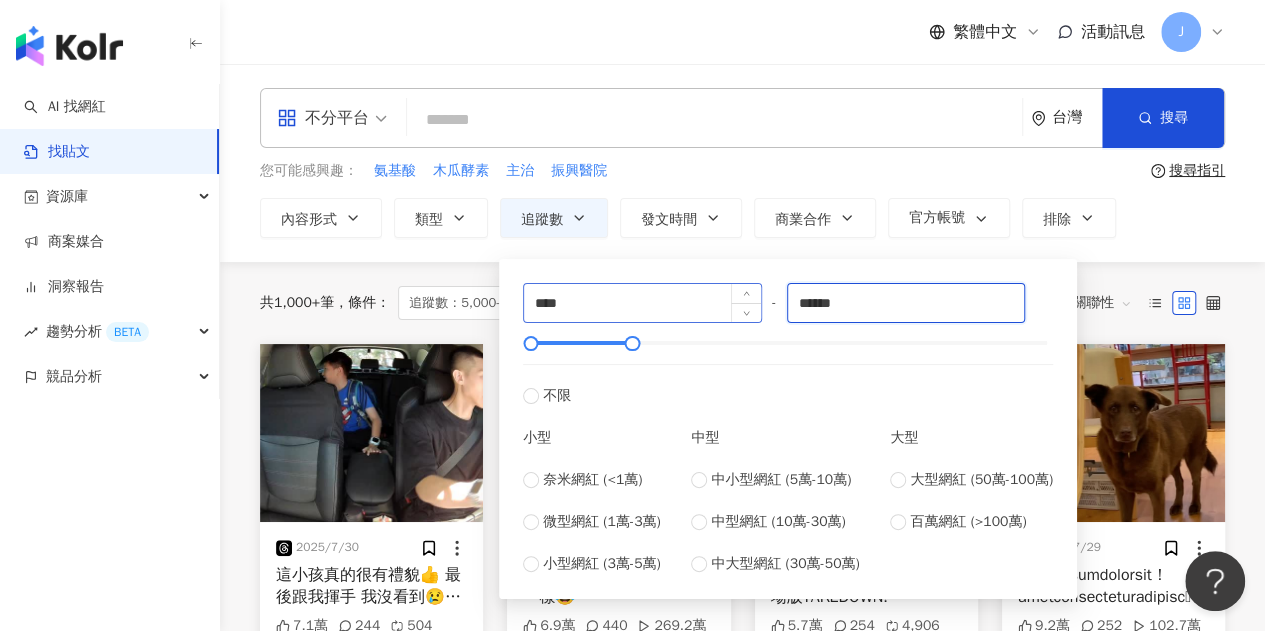 type on "******" 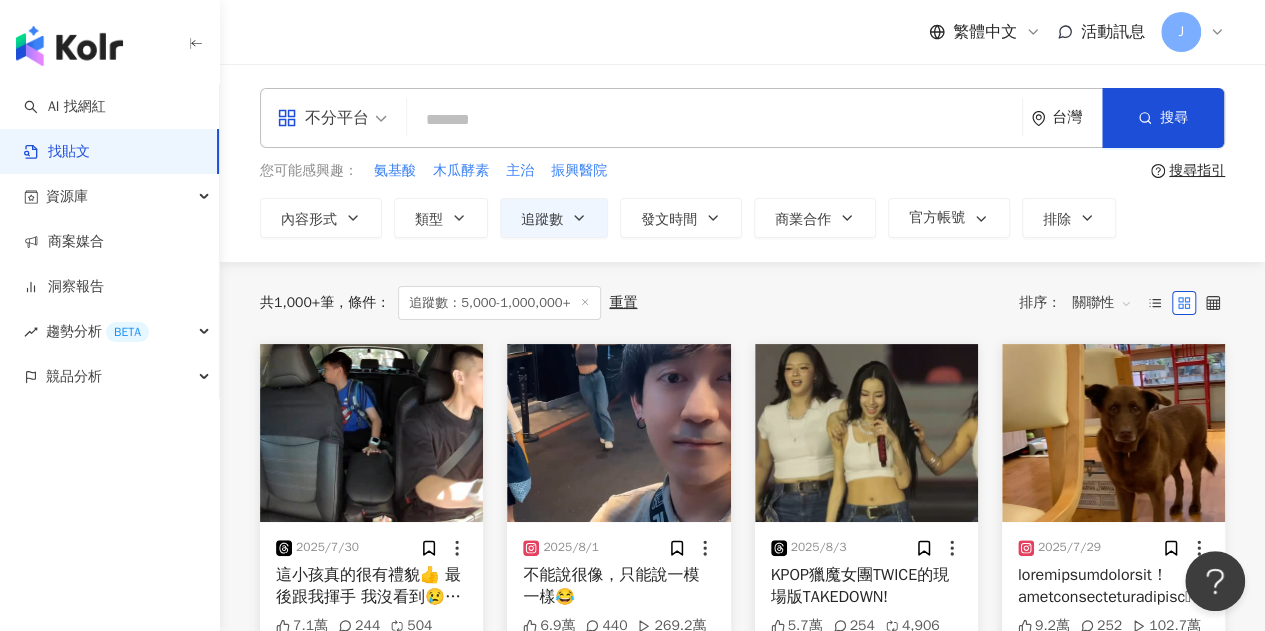 click at bounding box center (714, 119) 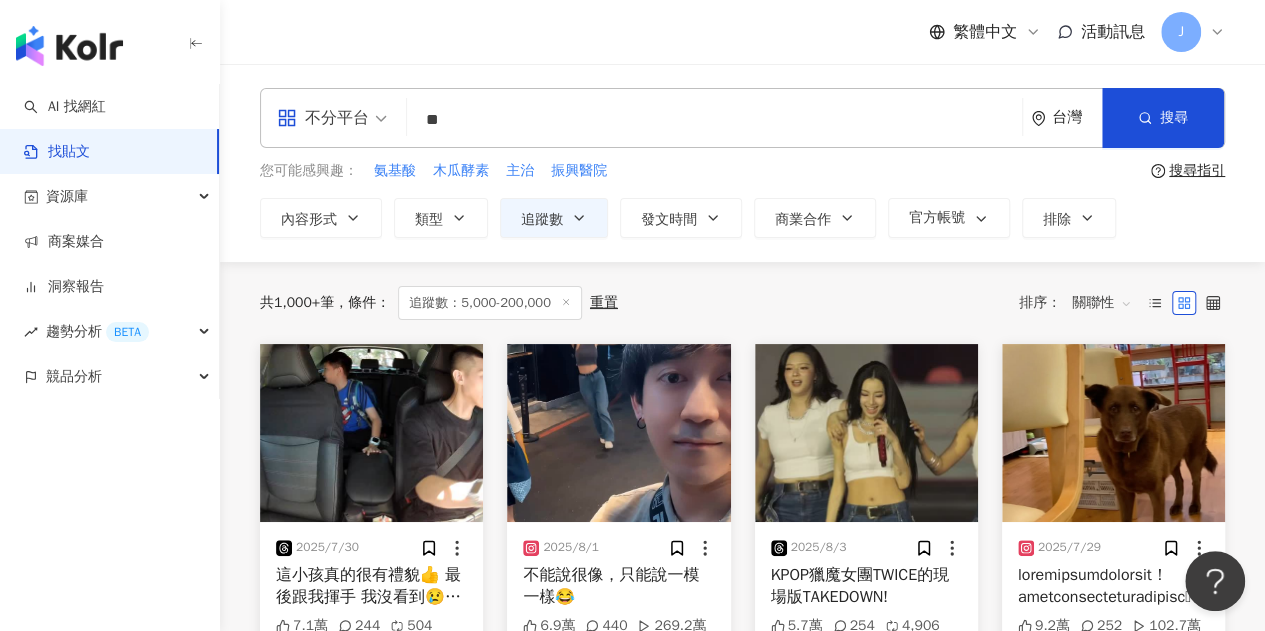 type on "*" 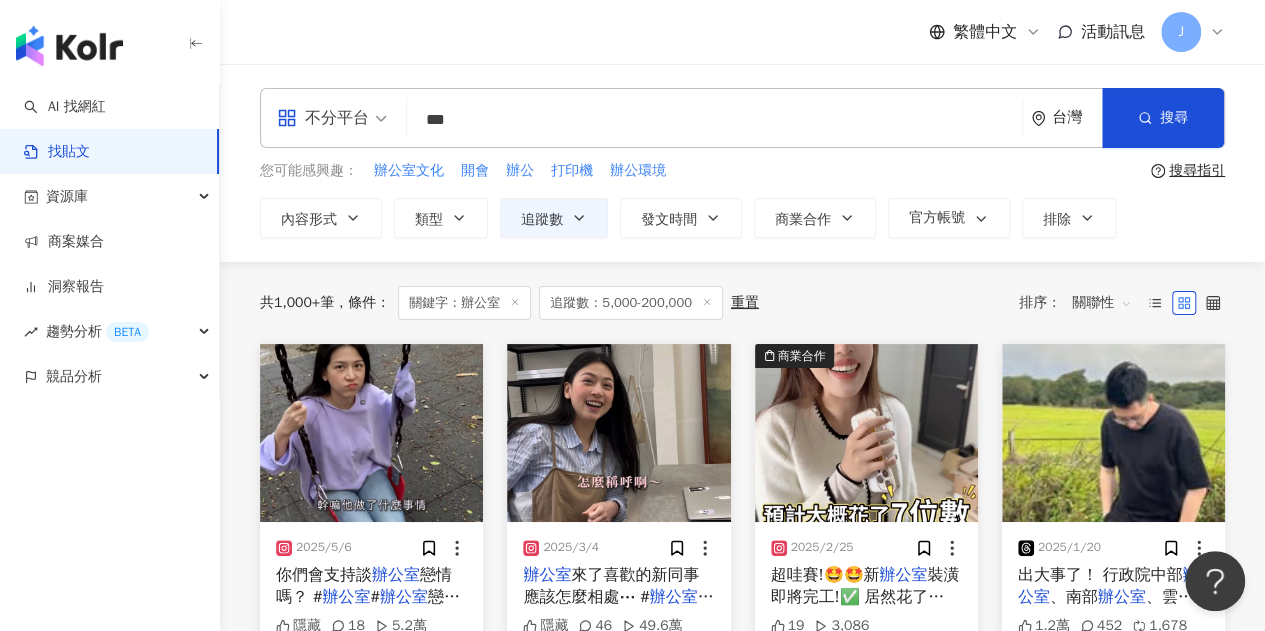 scroll, scrollTop: 0, scrollLeft: 0, axis: both 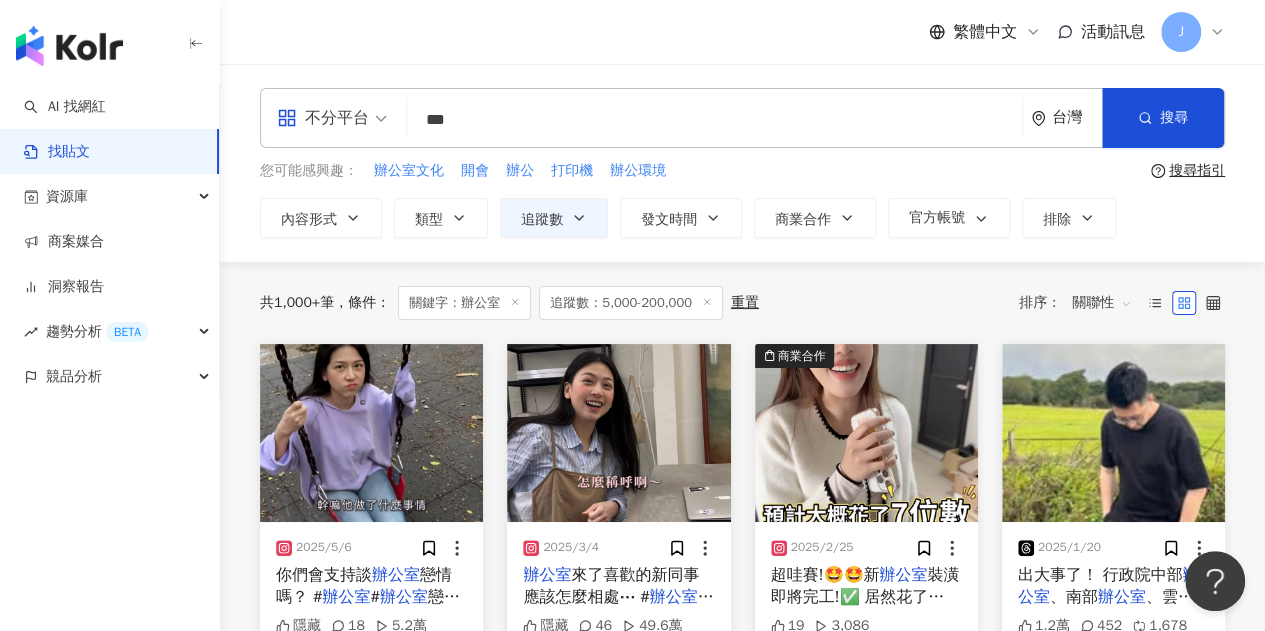 click on "不分平台" at bounding box center (332, 118) 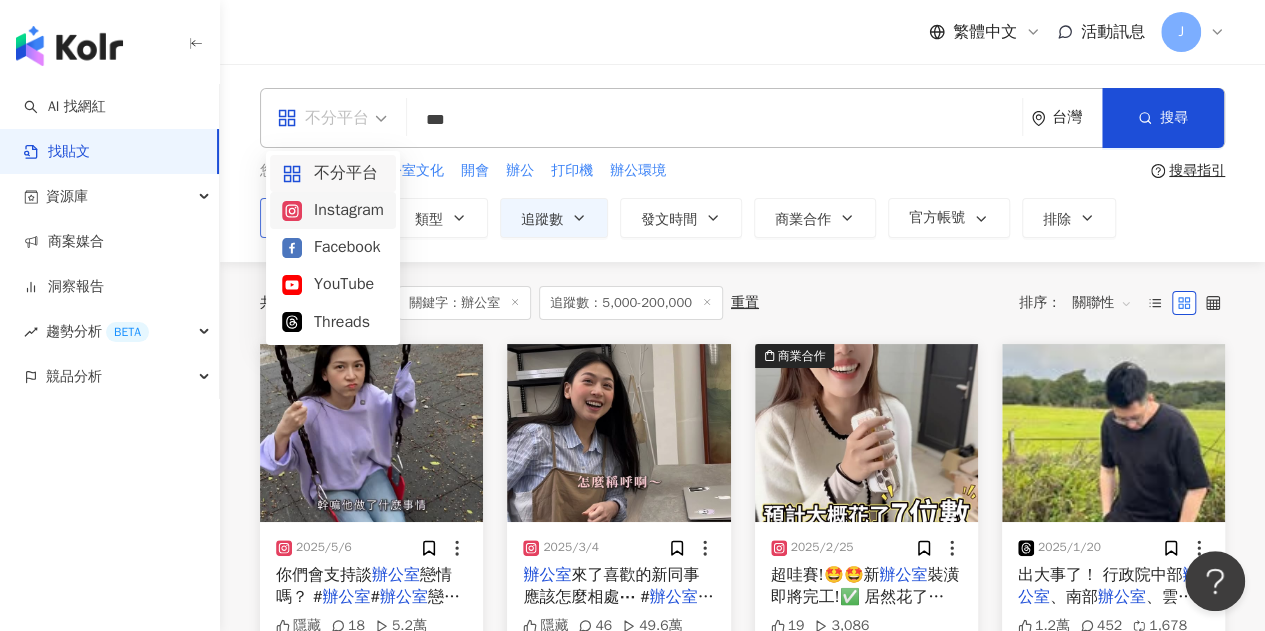 click on "Instagram" at bounding box center (333, 210) 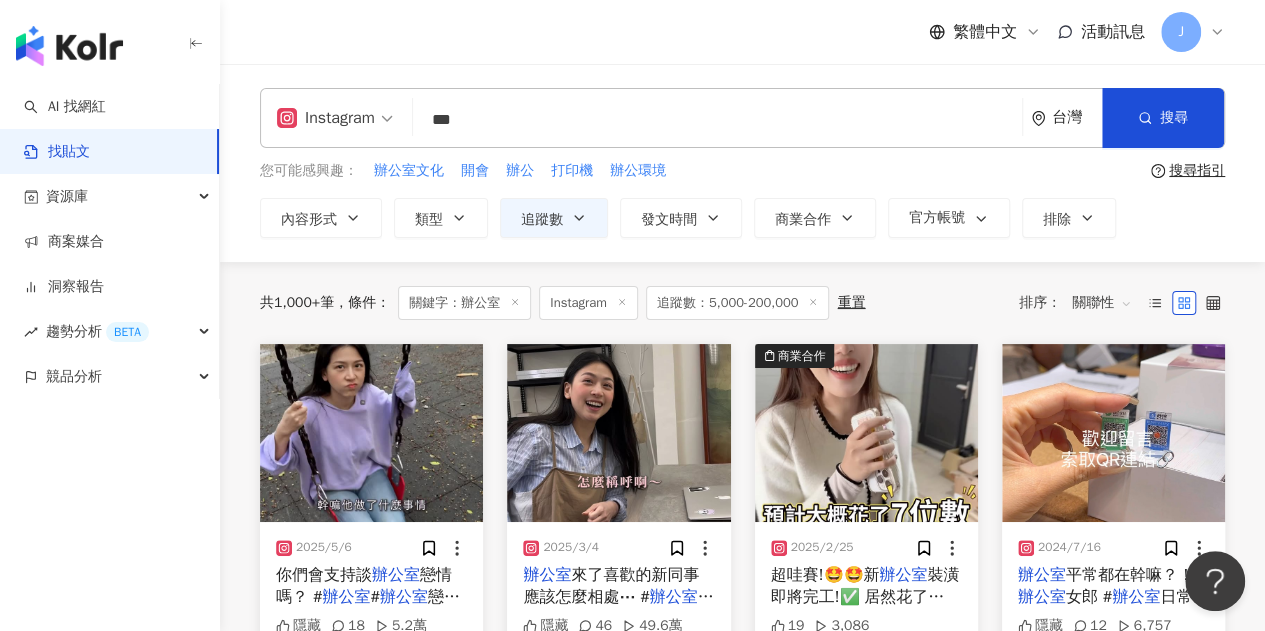 click on "ig Instagram *** 台灣 搜尋" at bounding box center (742, 118) 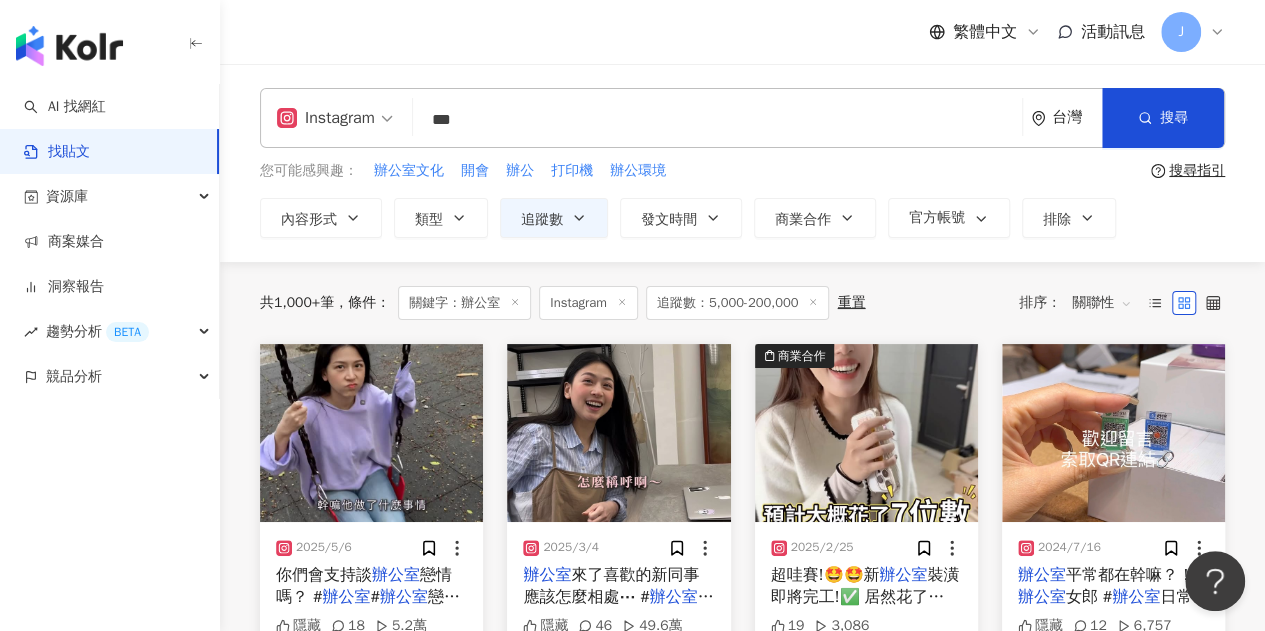 type on "***" 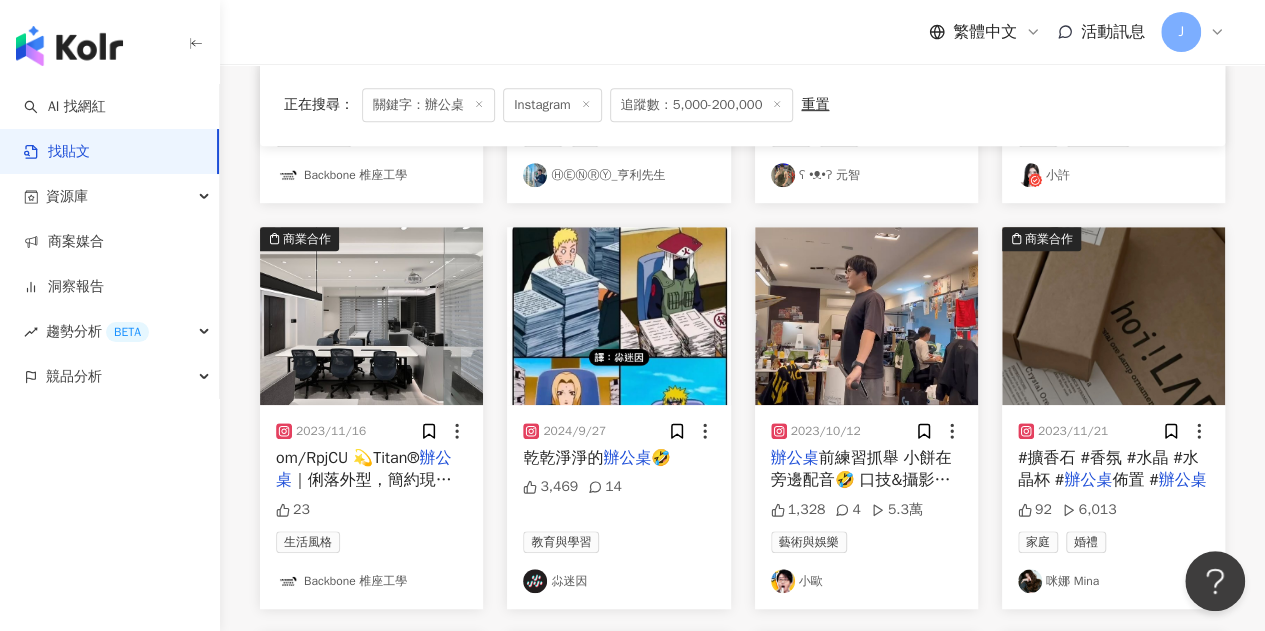 scroll, scrollTop: 536, scrollLeft: 0, axis: vertical 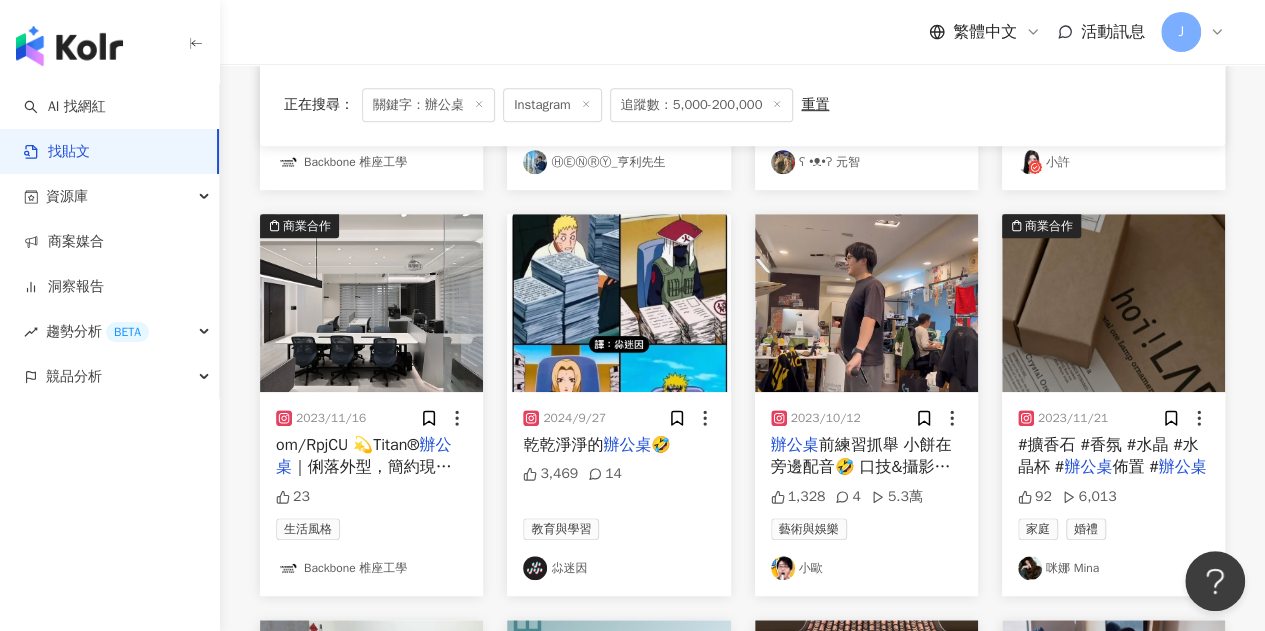 click on "咪娜 Mina" at bounding box center [1113, 568] 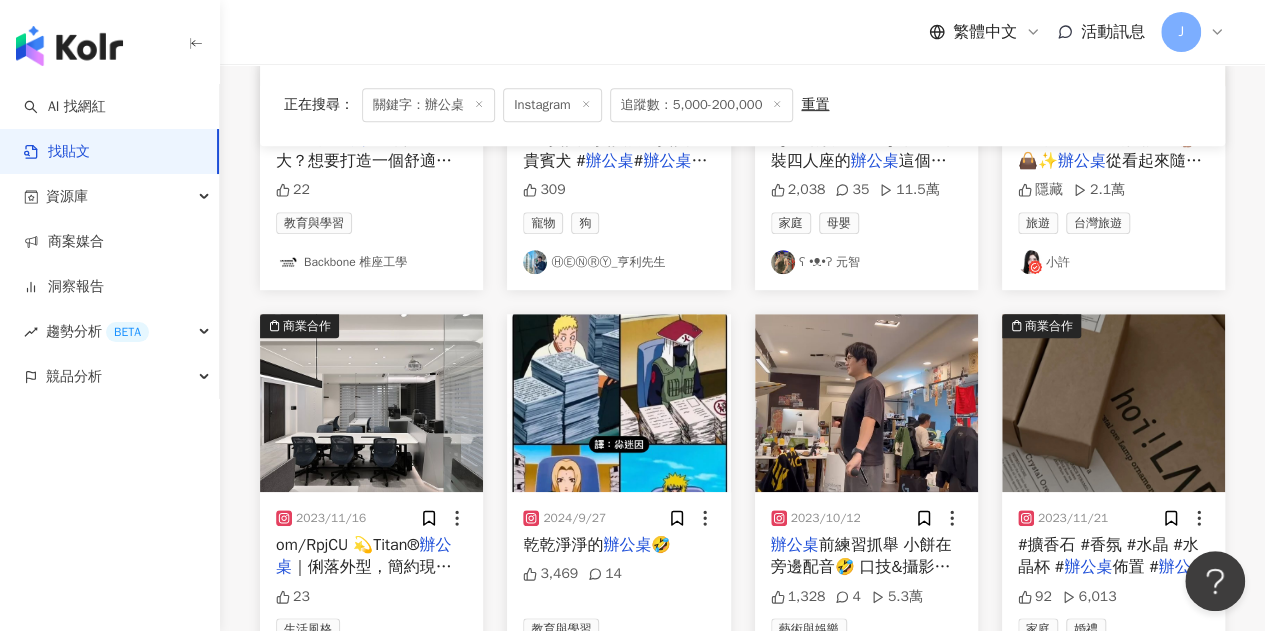 click on "小許" at bounding box center (1113, 262) 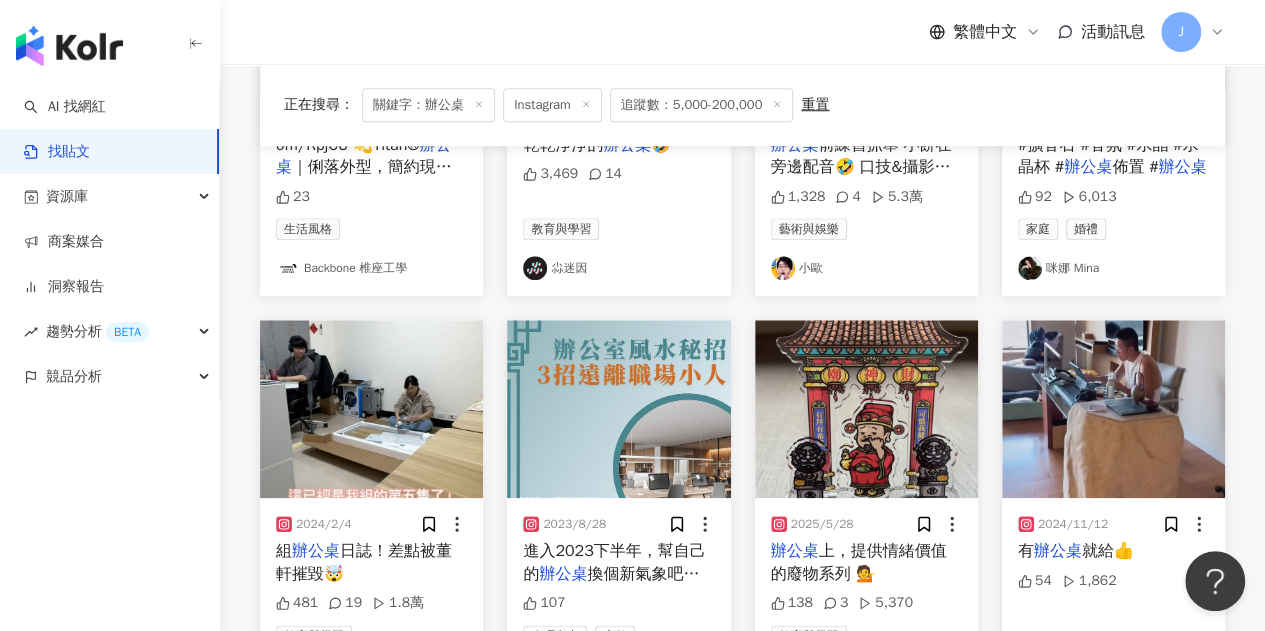 scroll, scrollTop: 936, scrollLeft: 0, axis: vertical 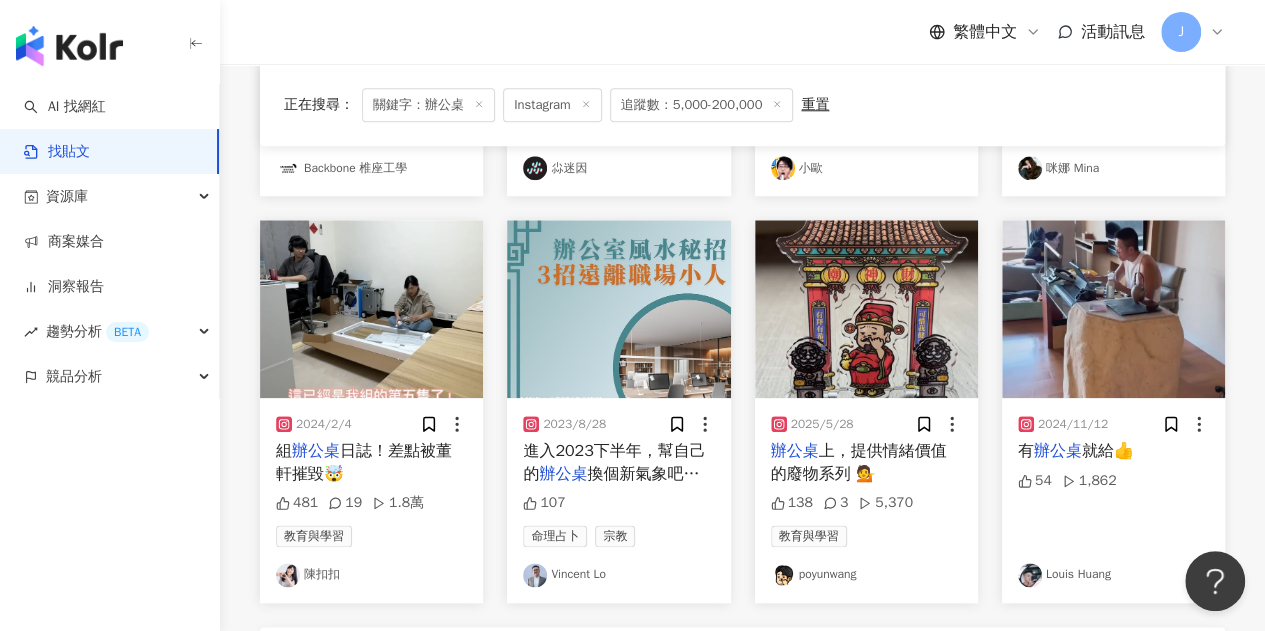 click on "陳扣扣" at bounding box center (371, 575) 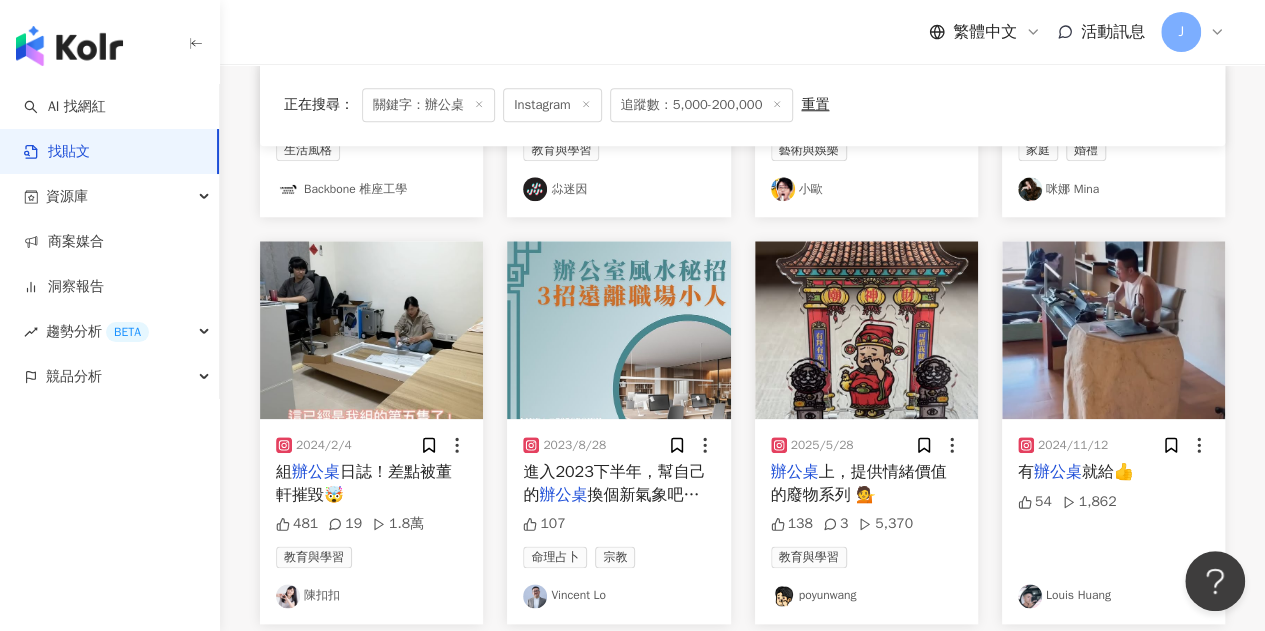 scroll, scrollTop: 1036, scrollLeft: 0, axis: vertical 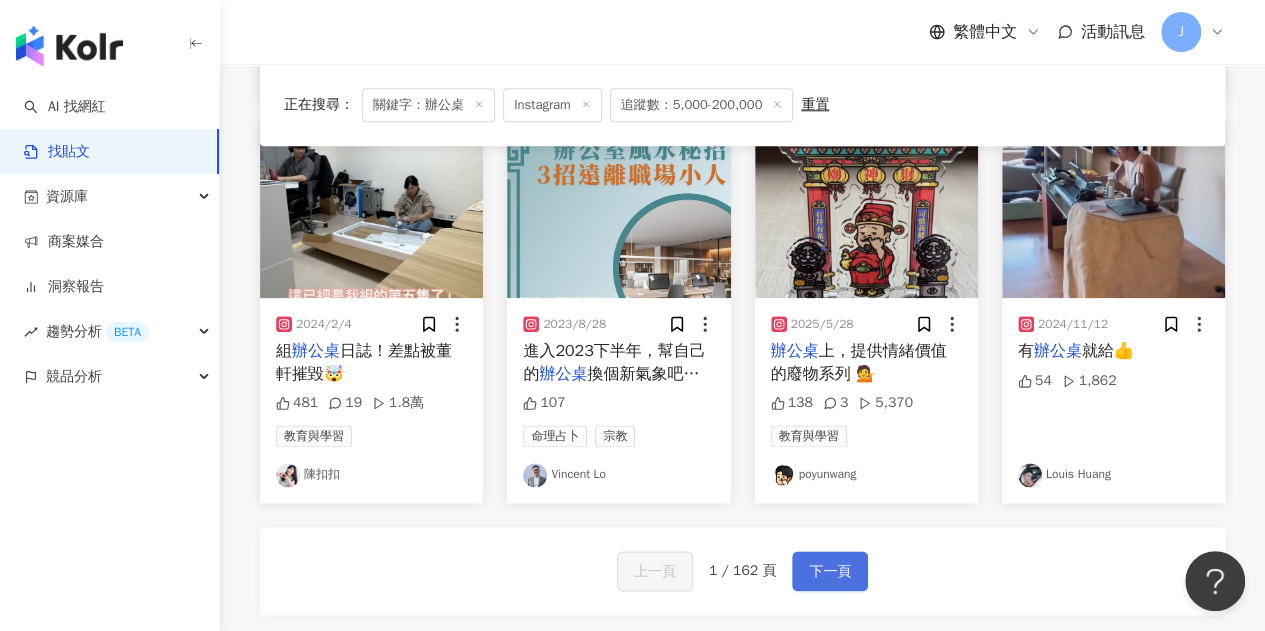click on "下一頁" at bounding box center [830, 572] 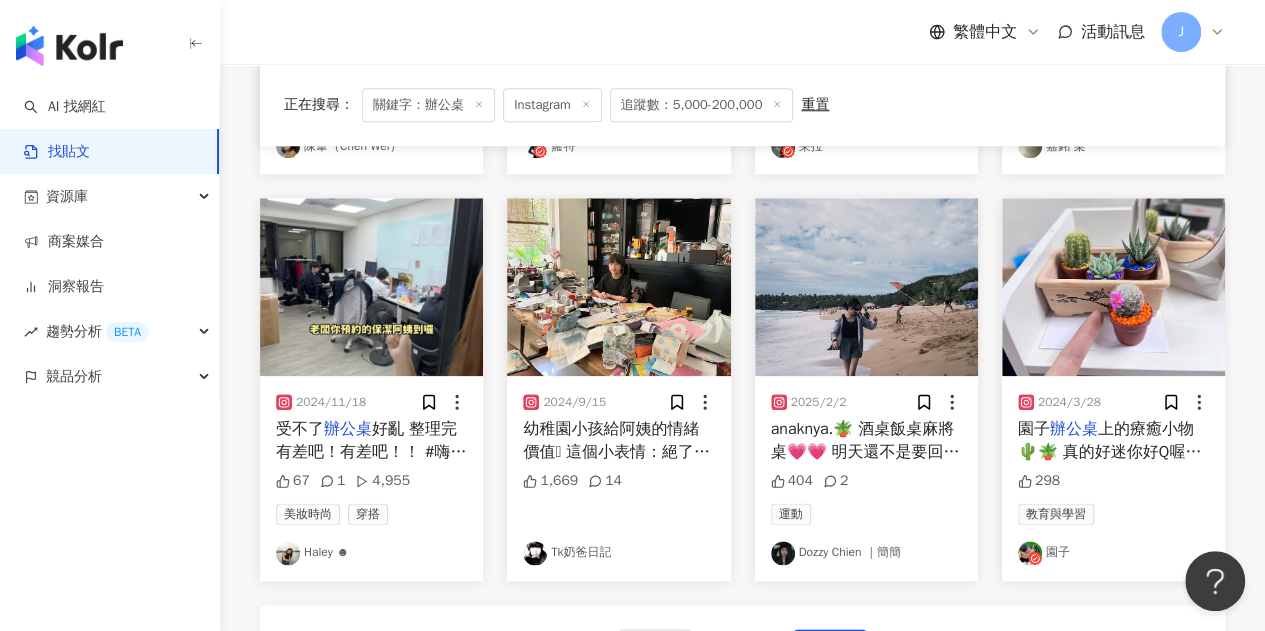 scroll, scrollTop: 1000, scrollLeft: 0, axis: vertical 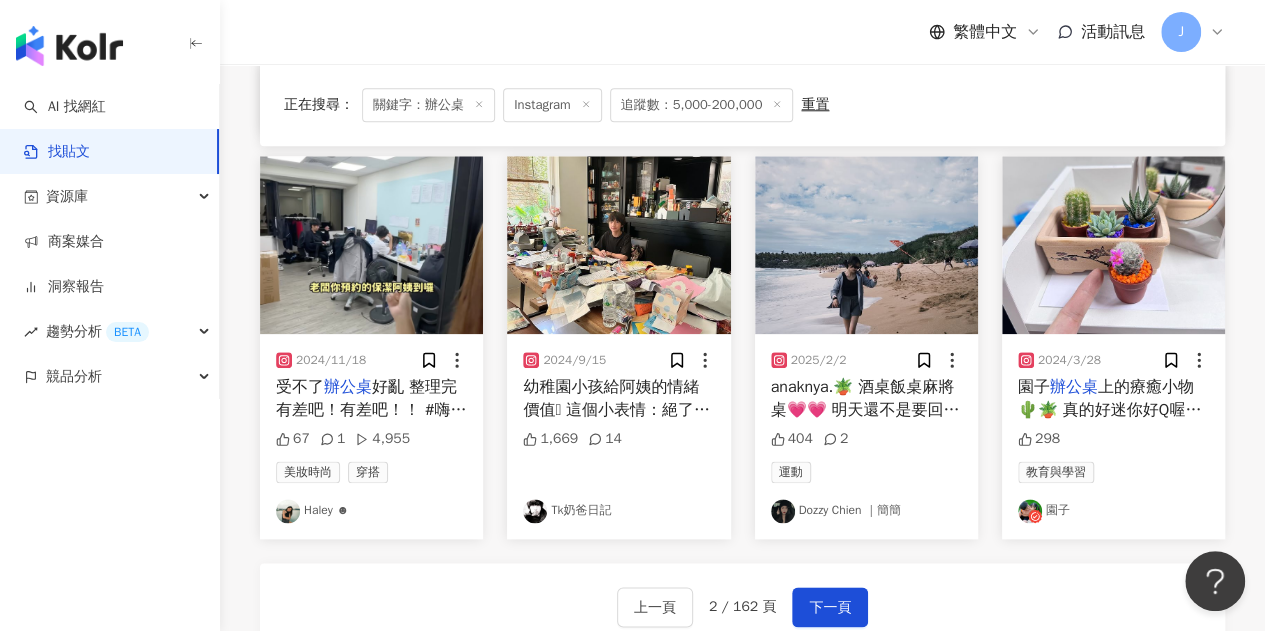 click on "園子" at bounding box center (1113, 511) 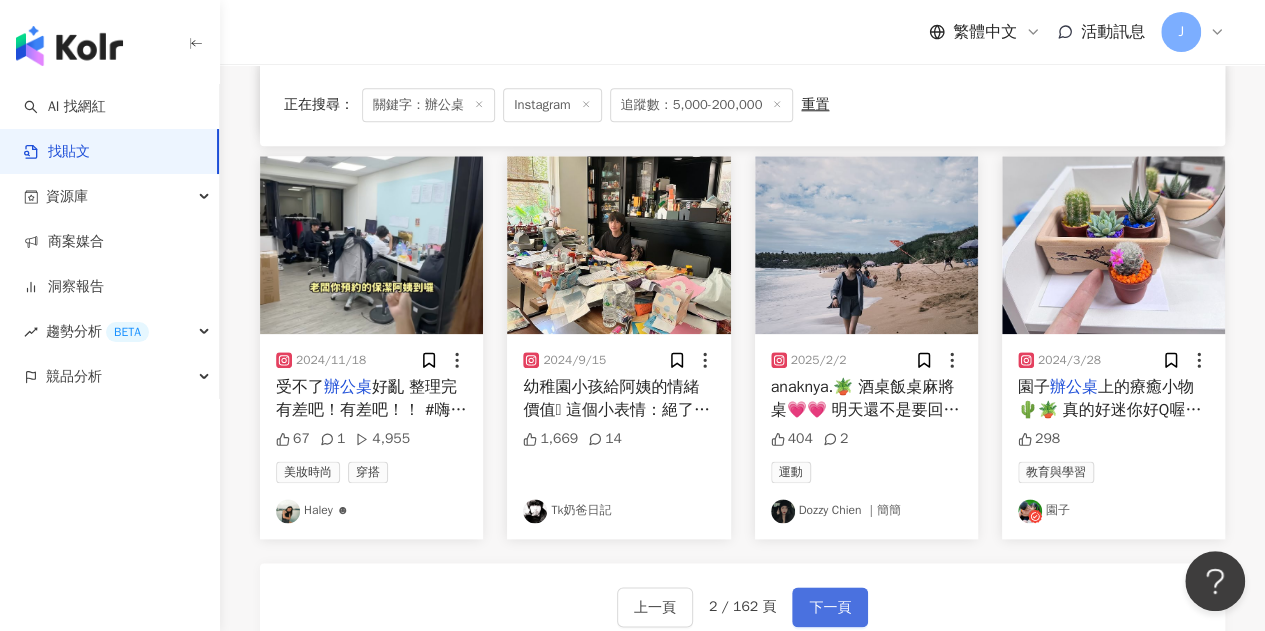click on "下一頁" at bounding box center [830, 608] 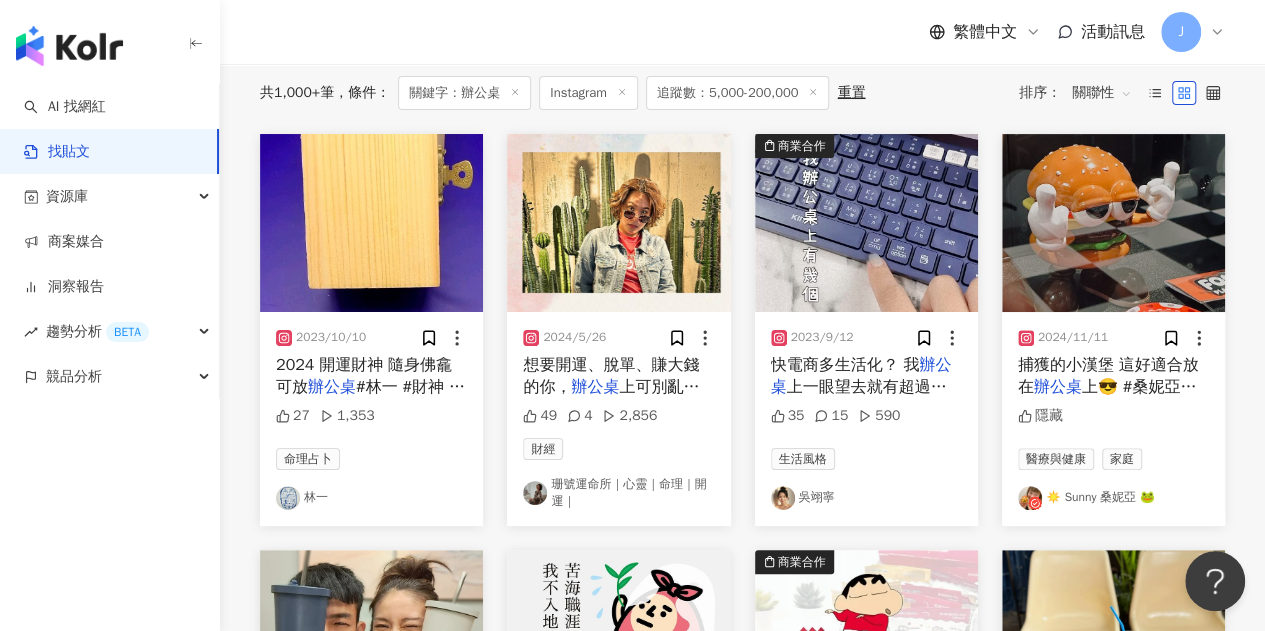 scroll, scrollTop: 110, scrollLeft: 0, axis: vertical 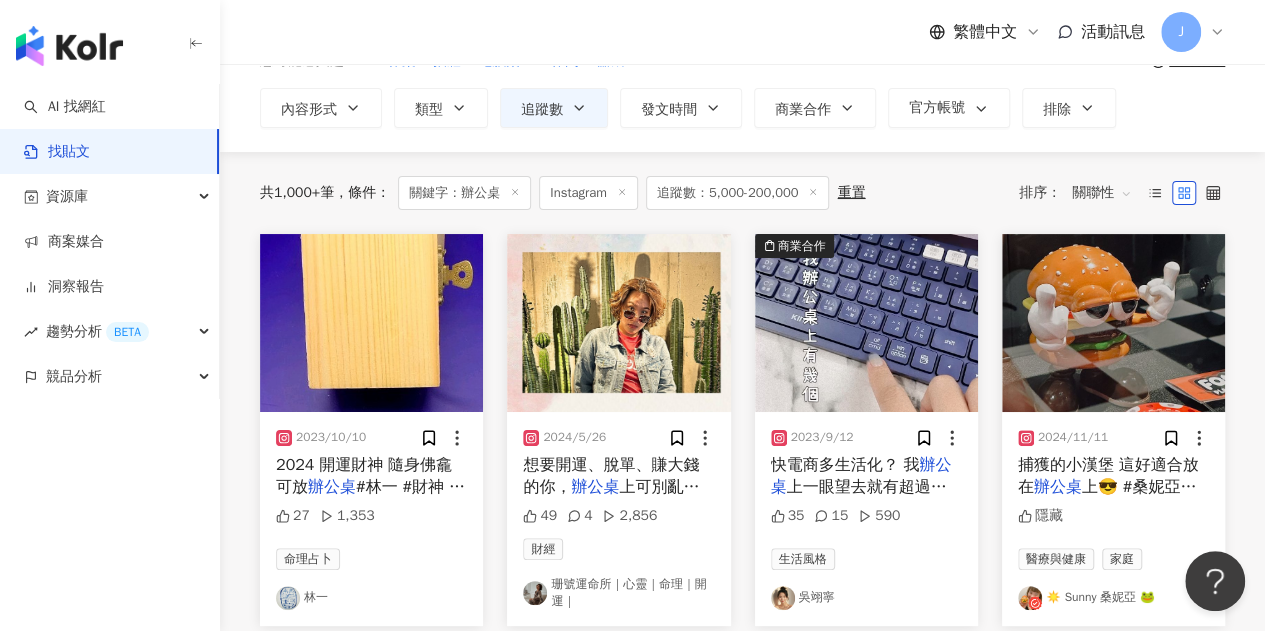 click on "吳翊寧" at bounding box center [866, 598] 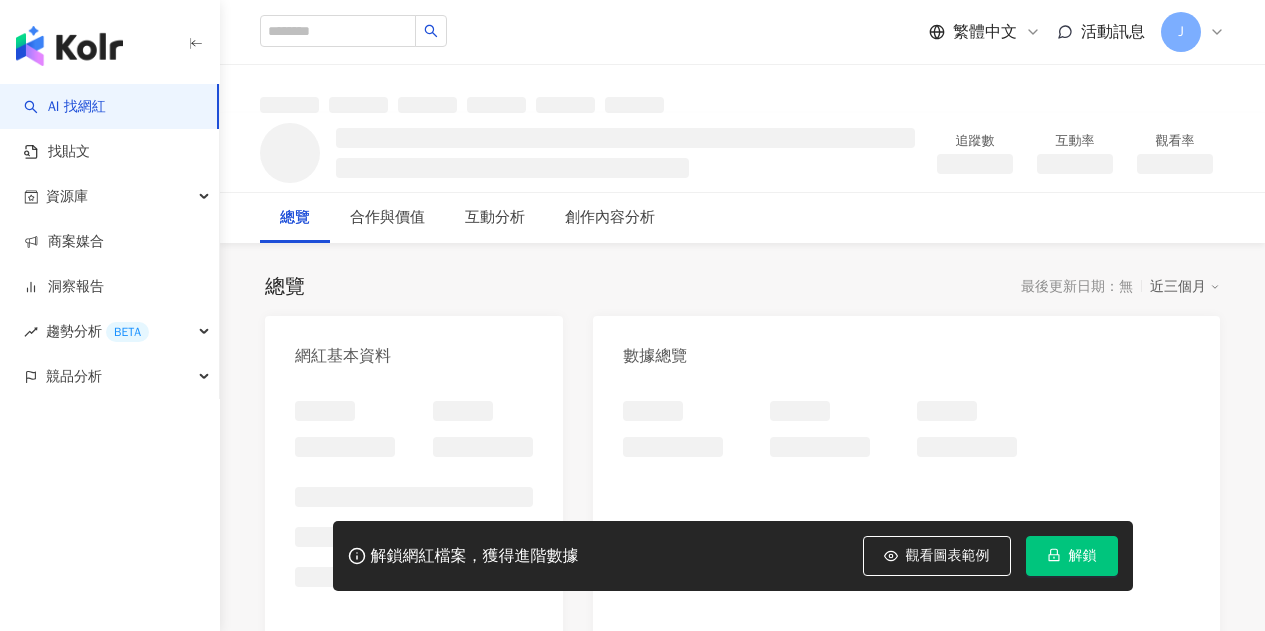 scroll, scrollTop: 0, scrollLeft: 0, axis: both 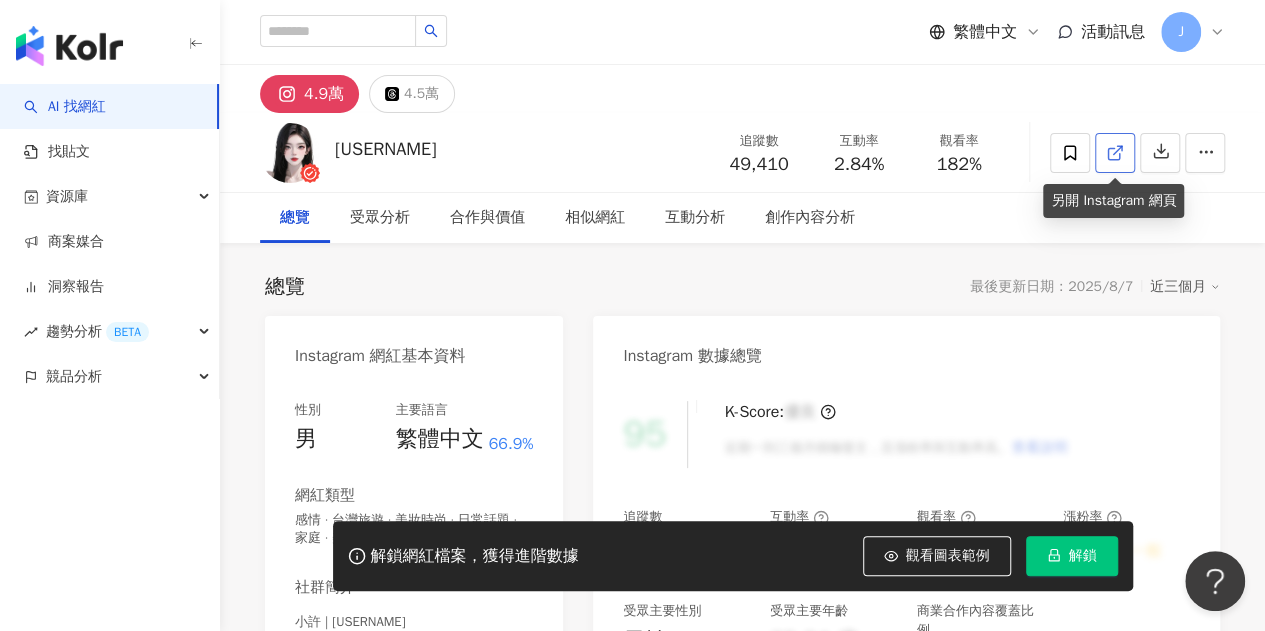 click 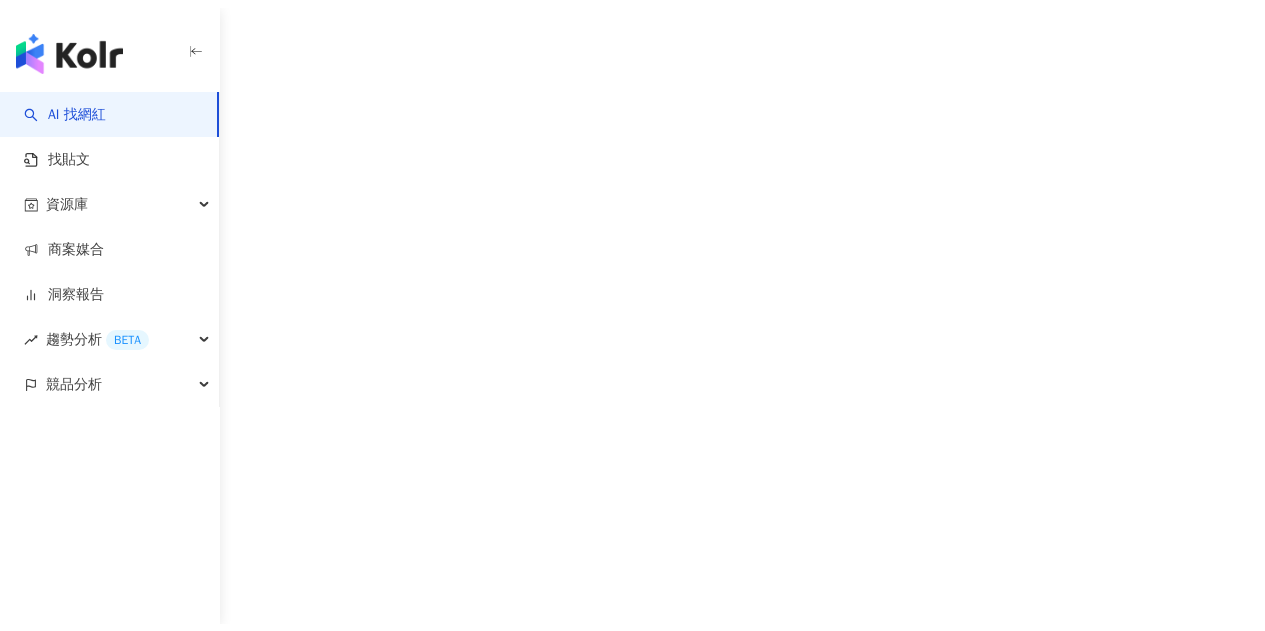 scroll, scrollTop: 0, scrollLeft: 0, axis: both 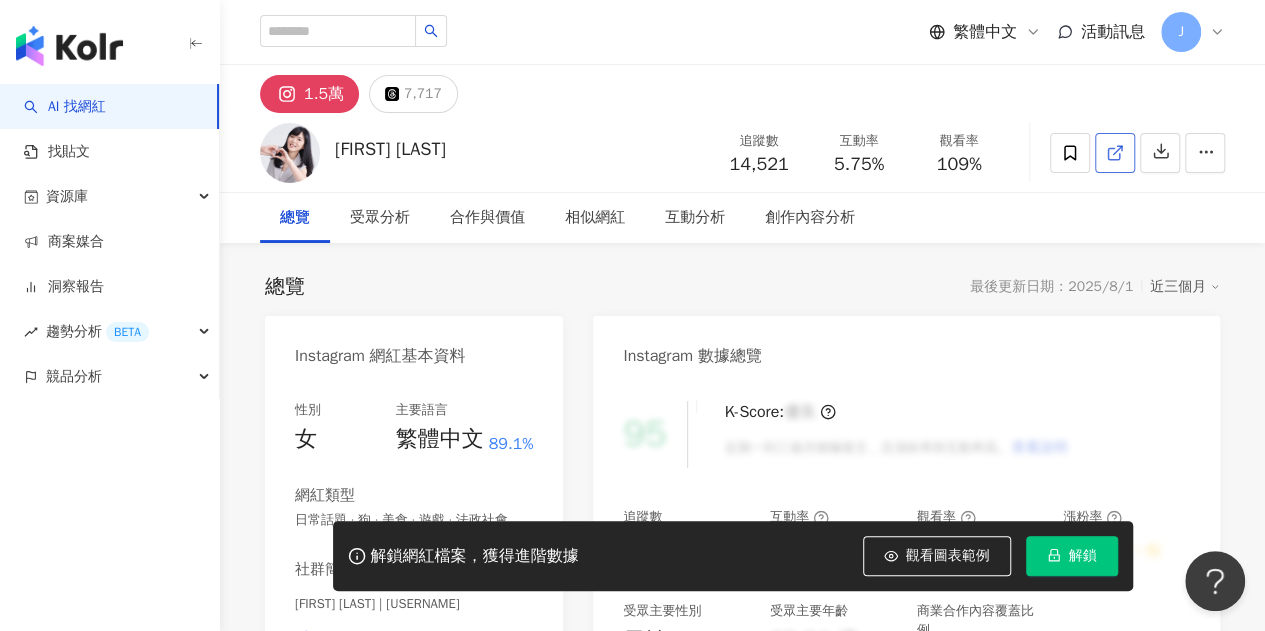 click 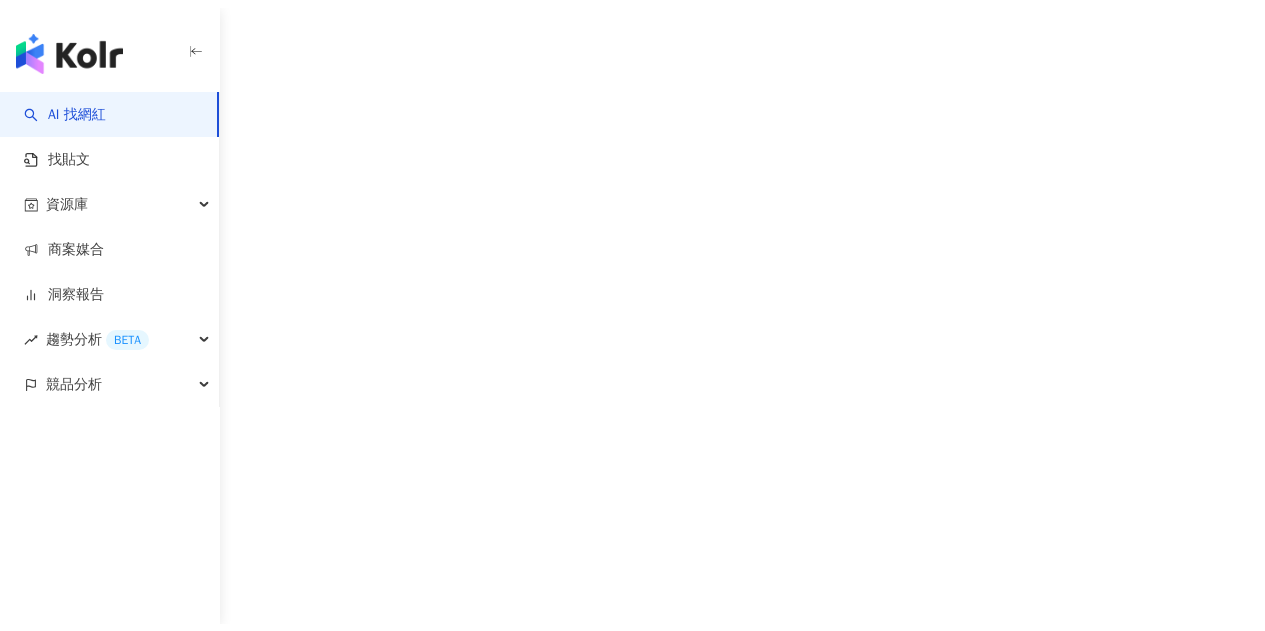 scroll, scrollTop: 0, scrollLeft: 0, axis: both 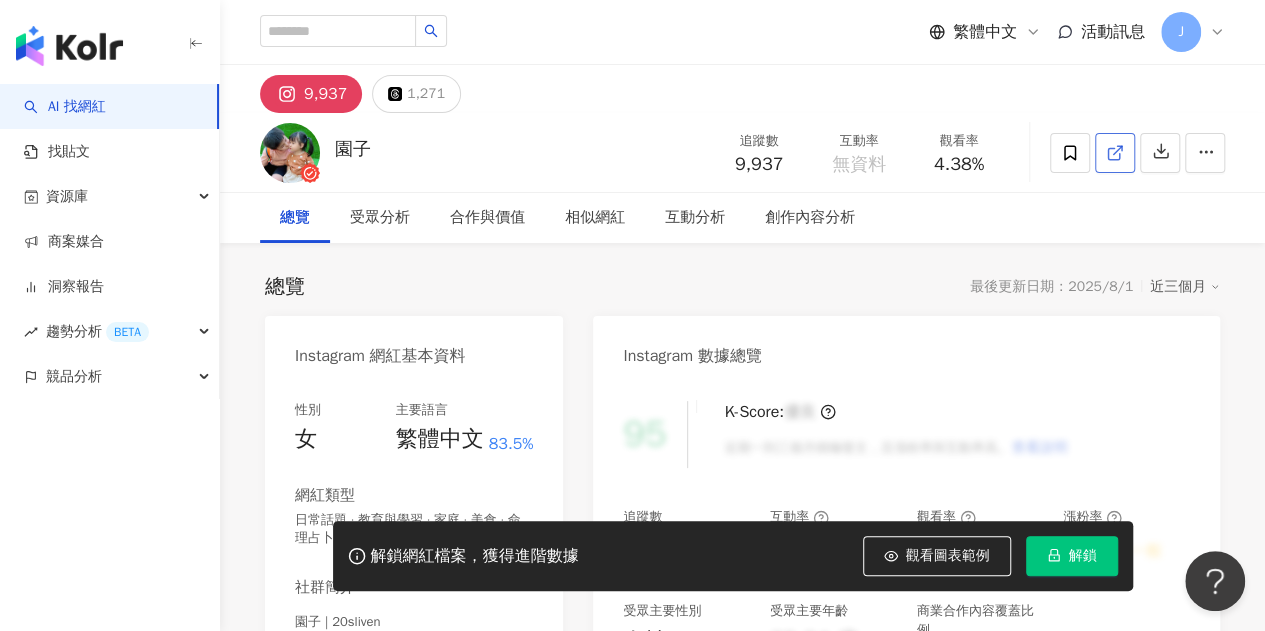click 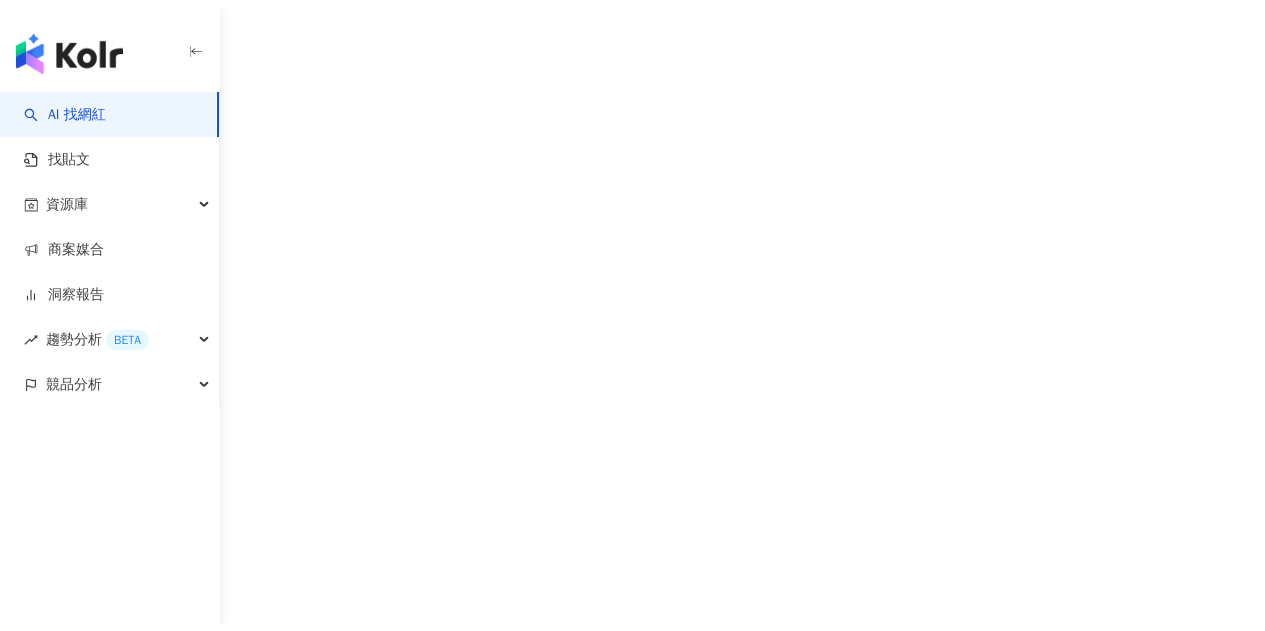 scroll, scrollTop: 0, scrollLeft: 0, axis: both 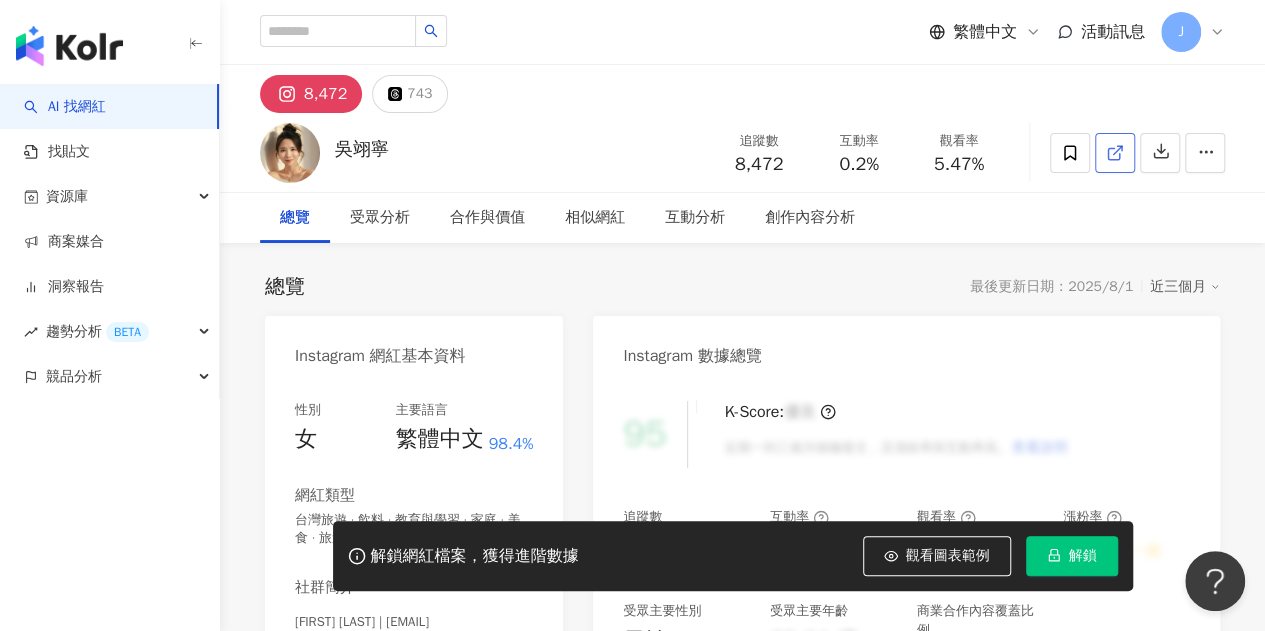 click at bounding box center (1115, 153) 